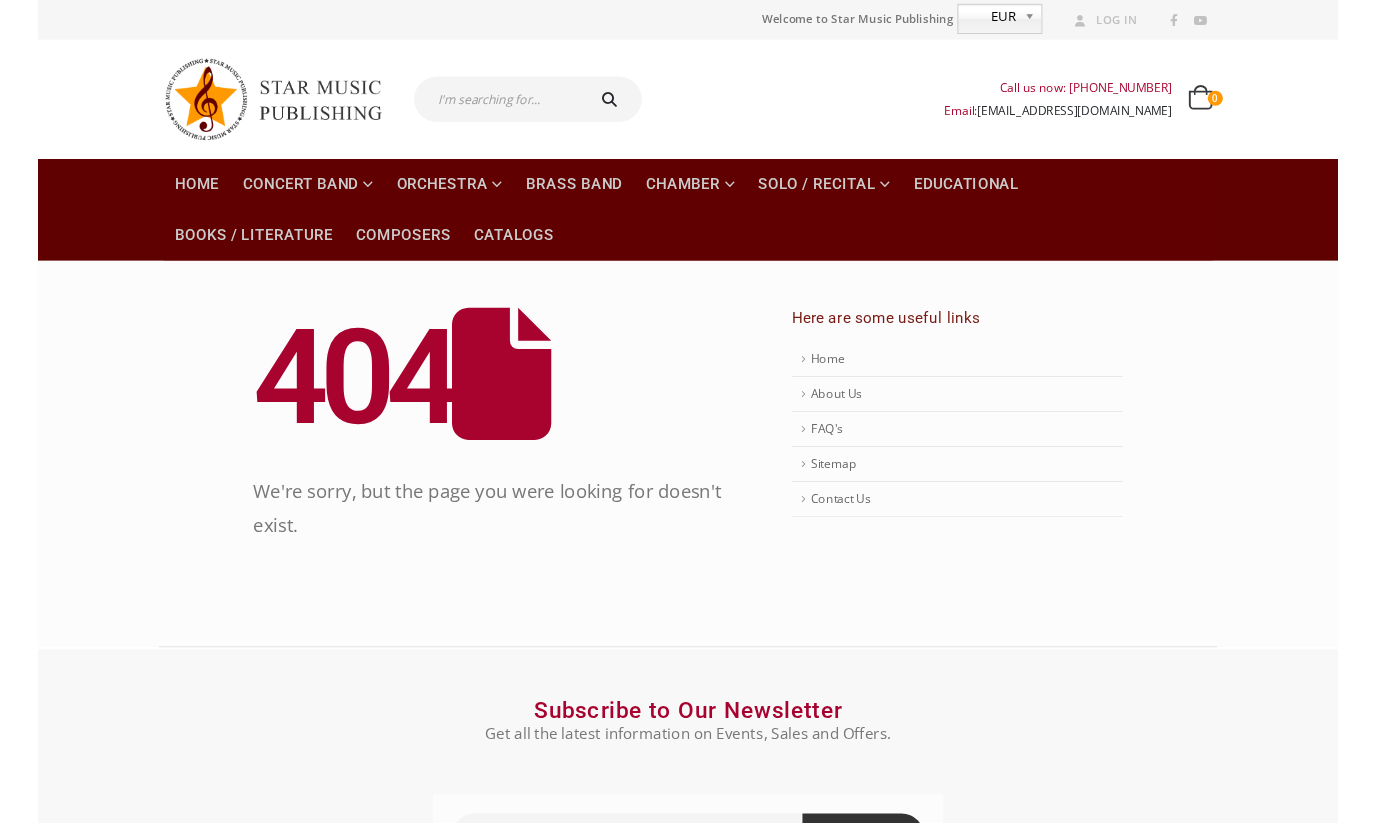 scroll, scrollTop: 0, scrollLeft: 0, axis: both 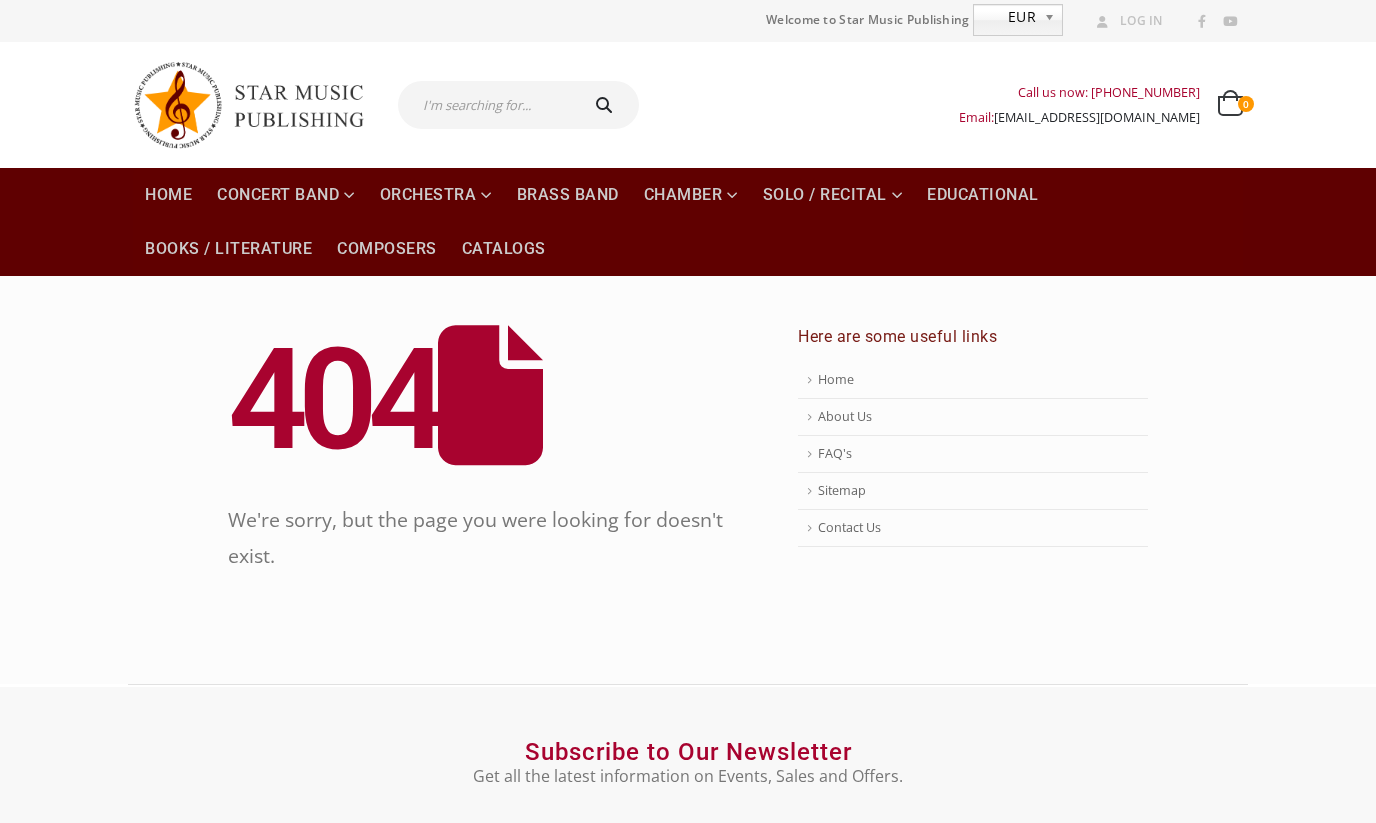 click at bounding box center [485, 396] 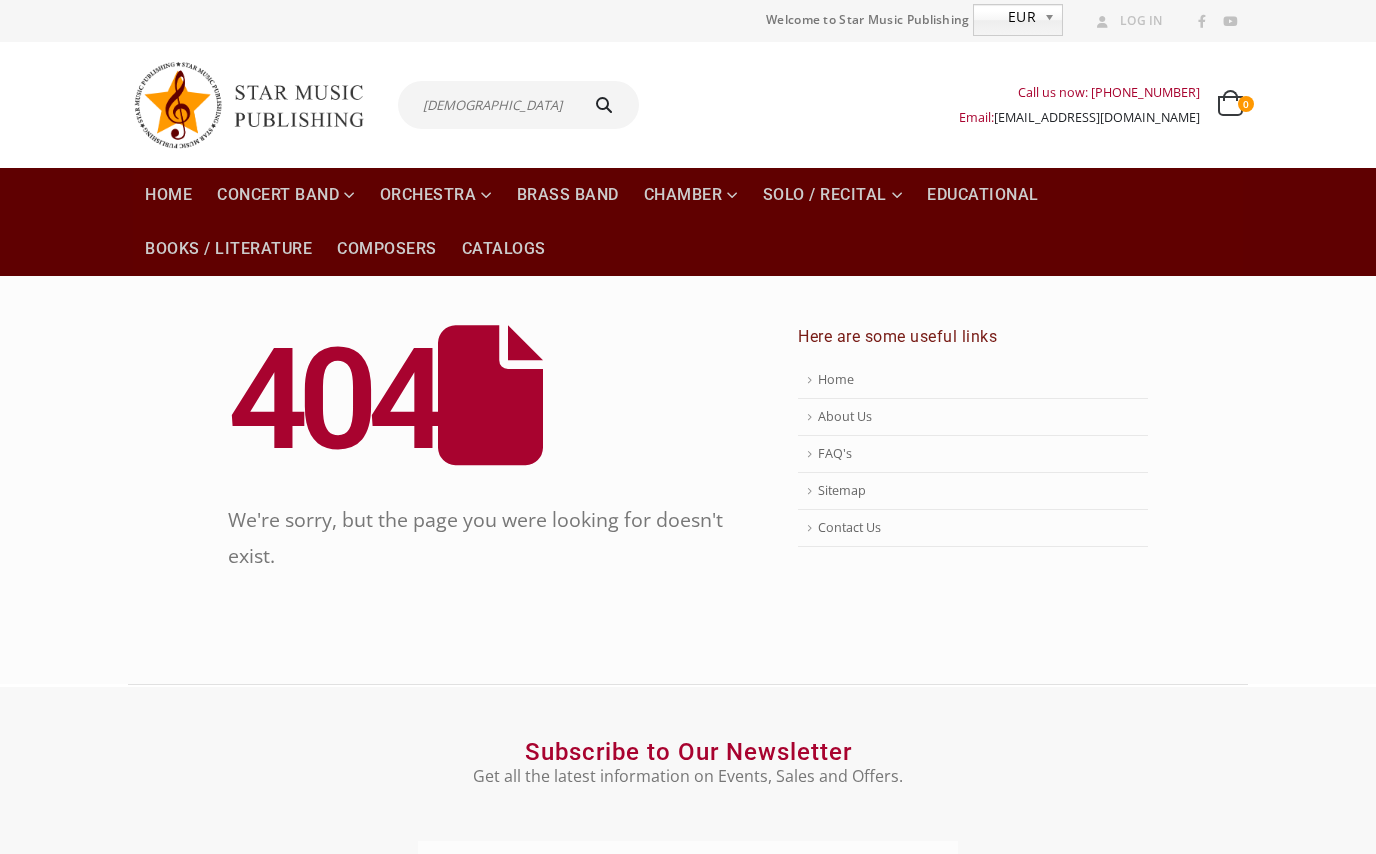 type on "[DEMOGRAPHIC_DATA]" 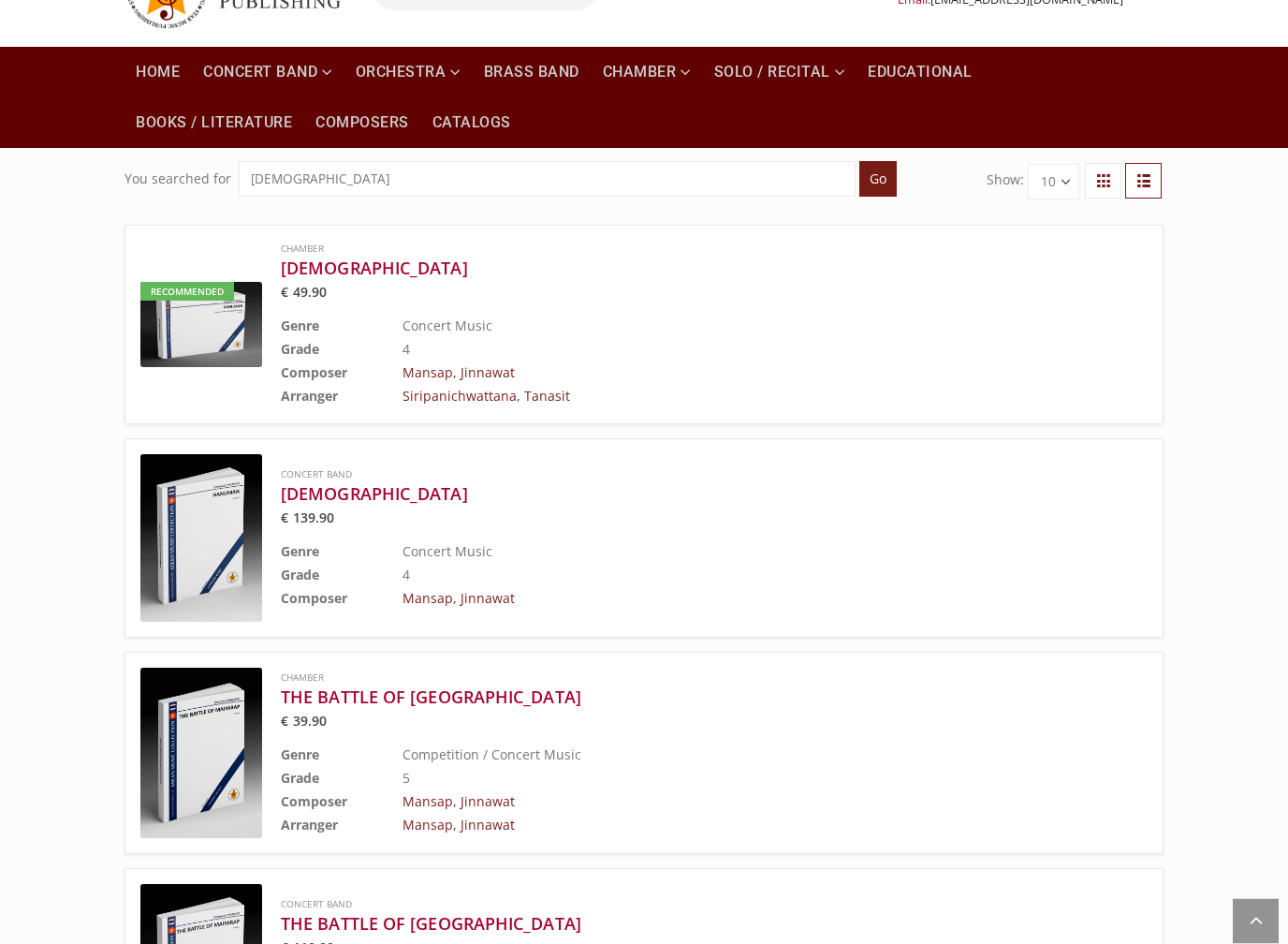 scroll, scrollTop: 111, scrollLeft: 0, axis: vertical 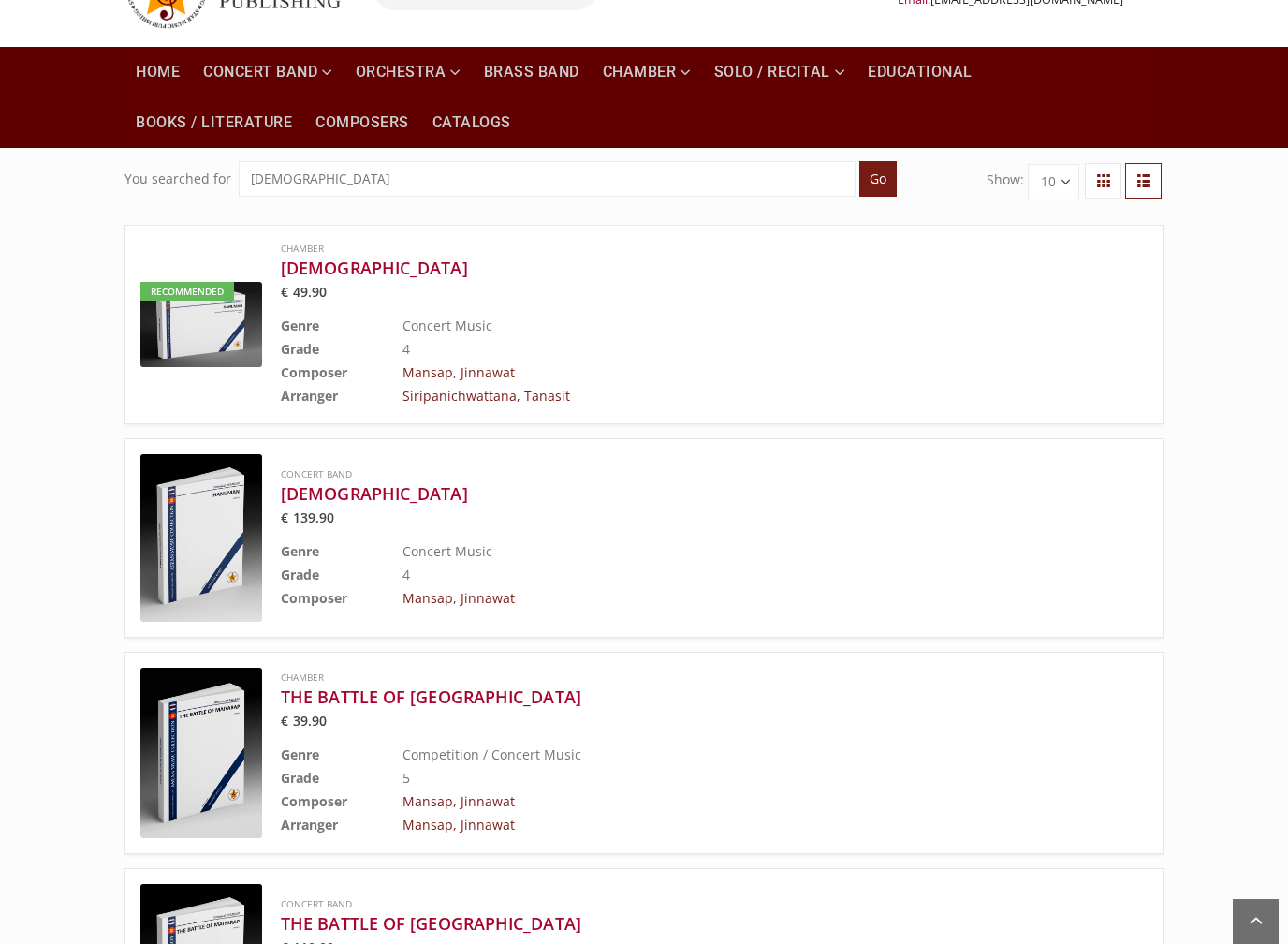 click at bounding box center (201, 324) 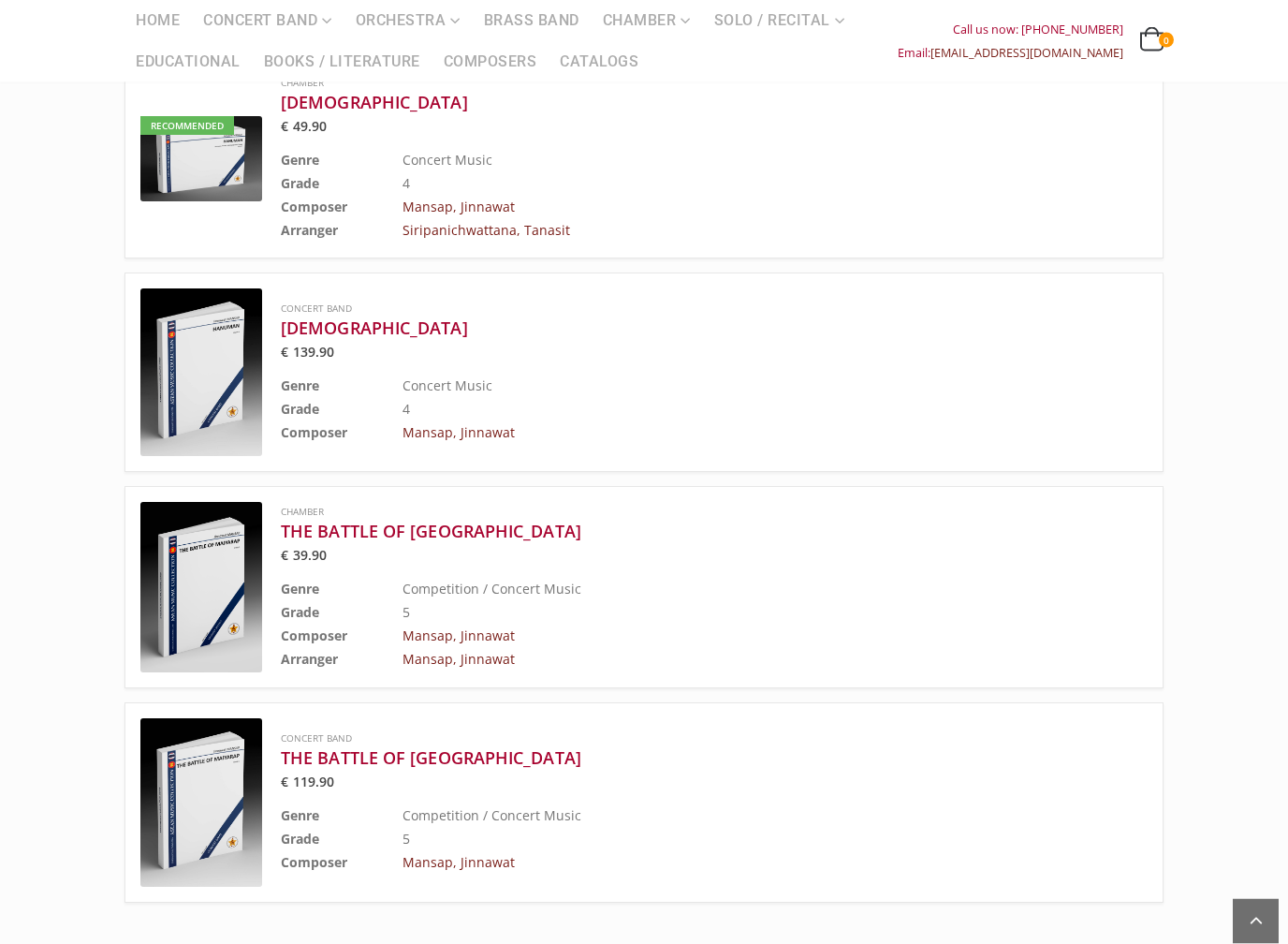 scroll, scrollTop: 280, scrollLeft: 0, axis: vertical 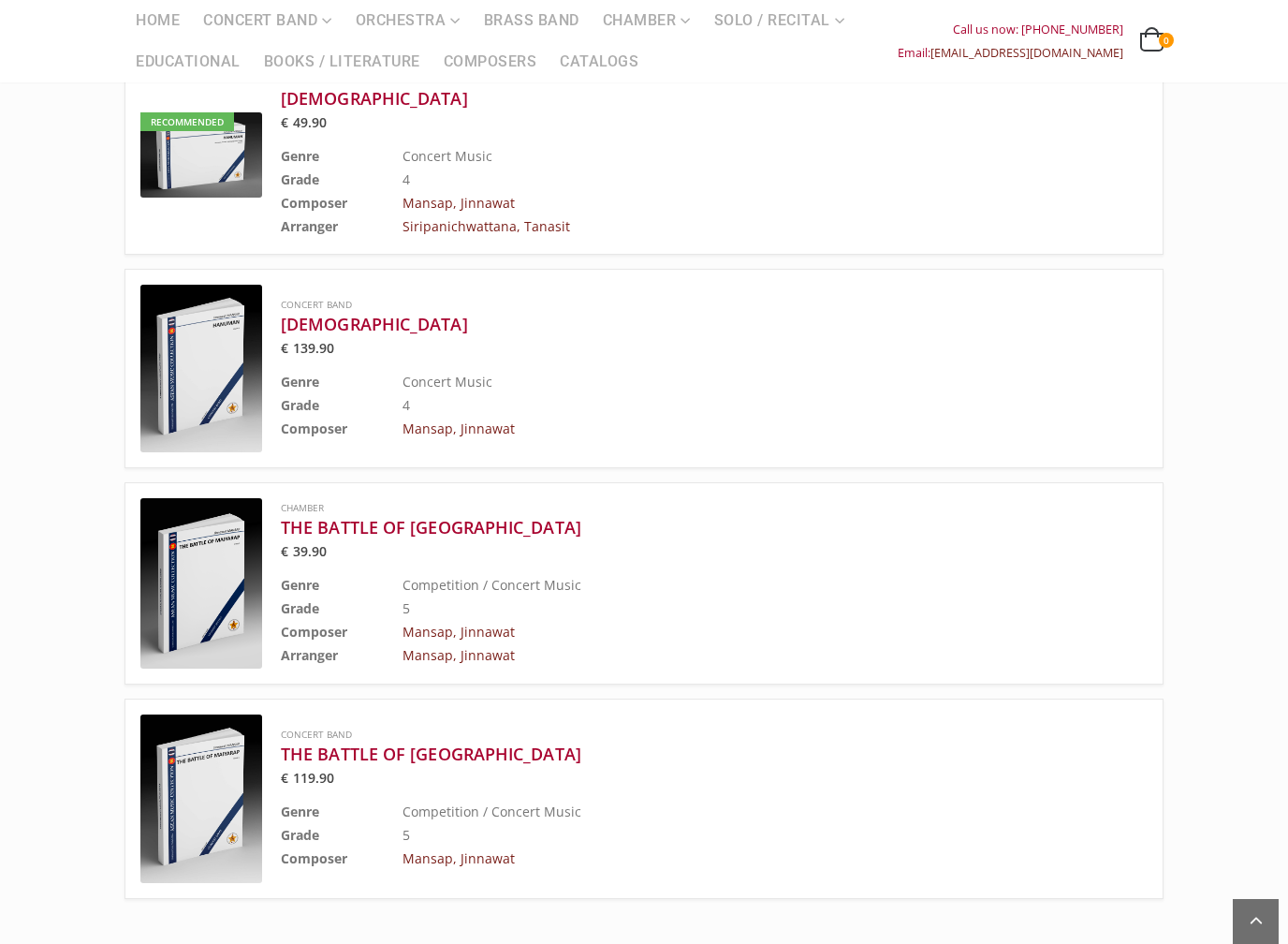 click at bounding box center [201, 368] 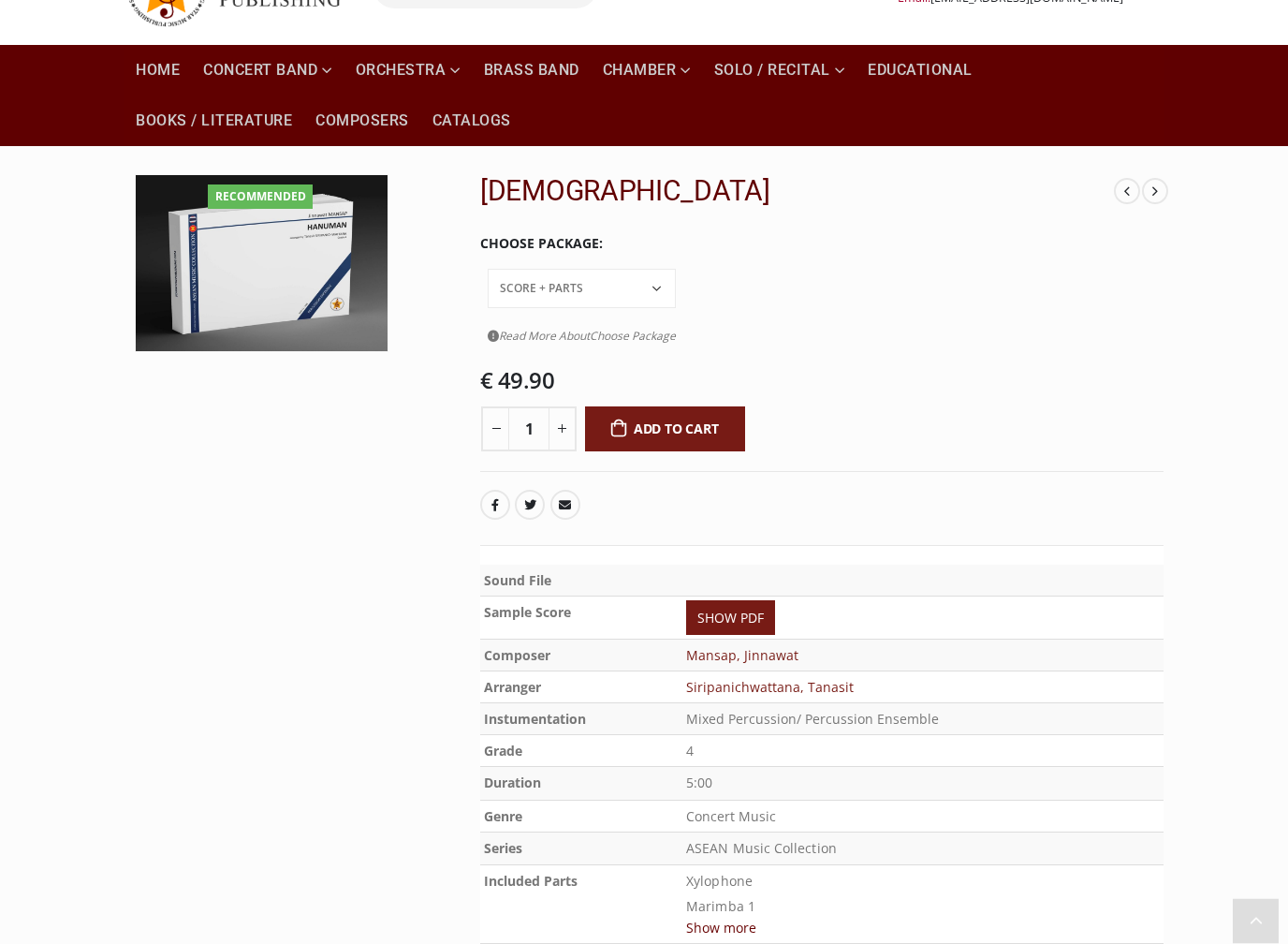 scroll, scrollTop: 114, scrollLeft: 0, axis: vertical 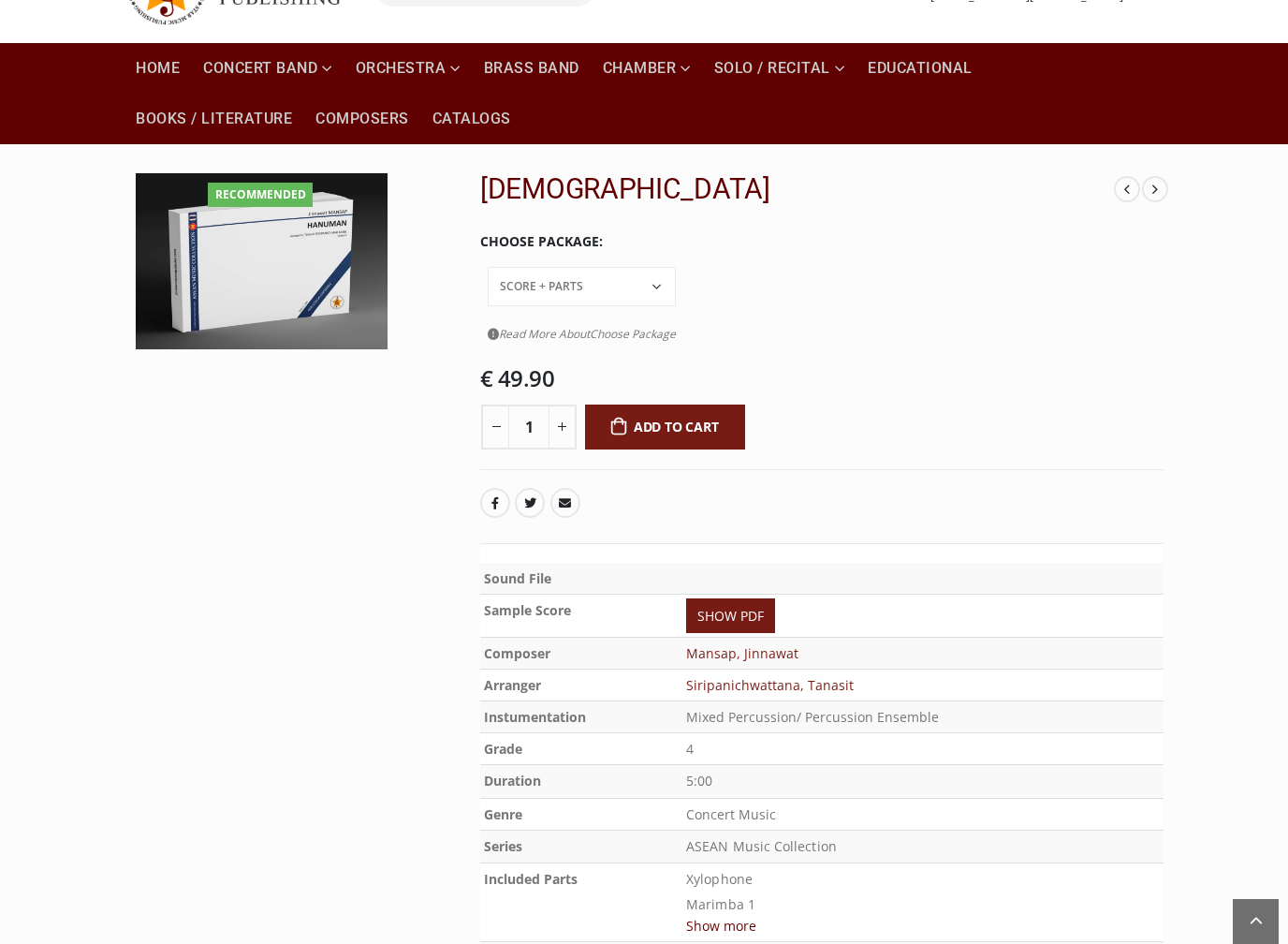 click on "SHOW PDF" at bounding box center (730, 615) 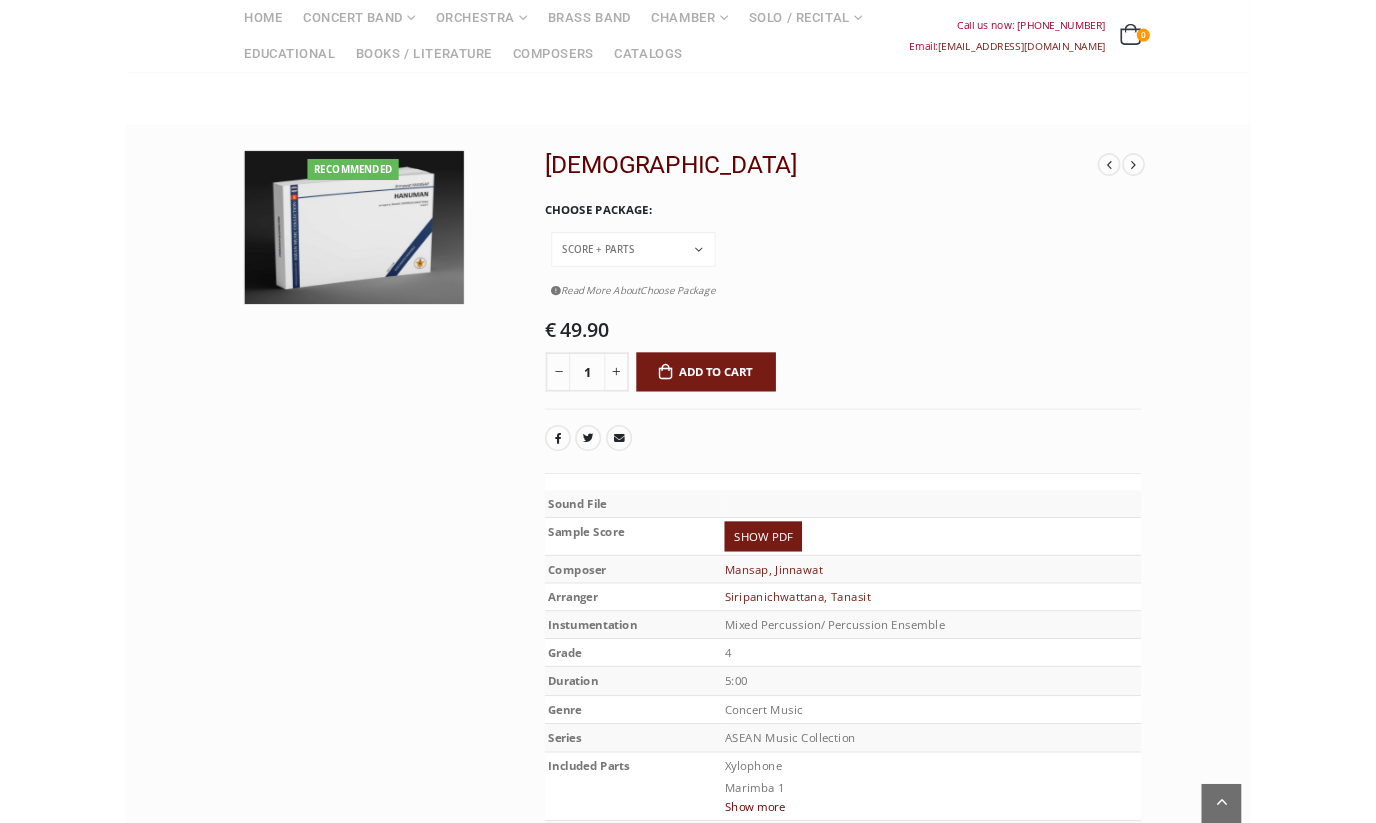 scroll, scrollTop: 226, scrollLeft: 0, axis: vertical 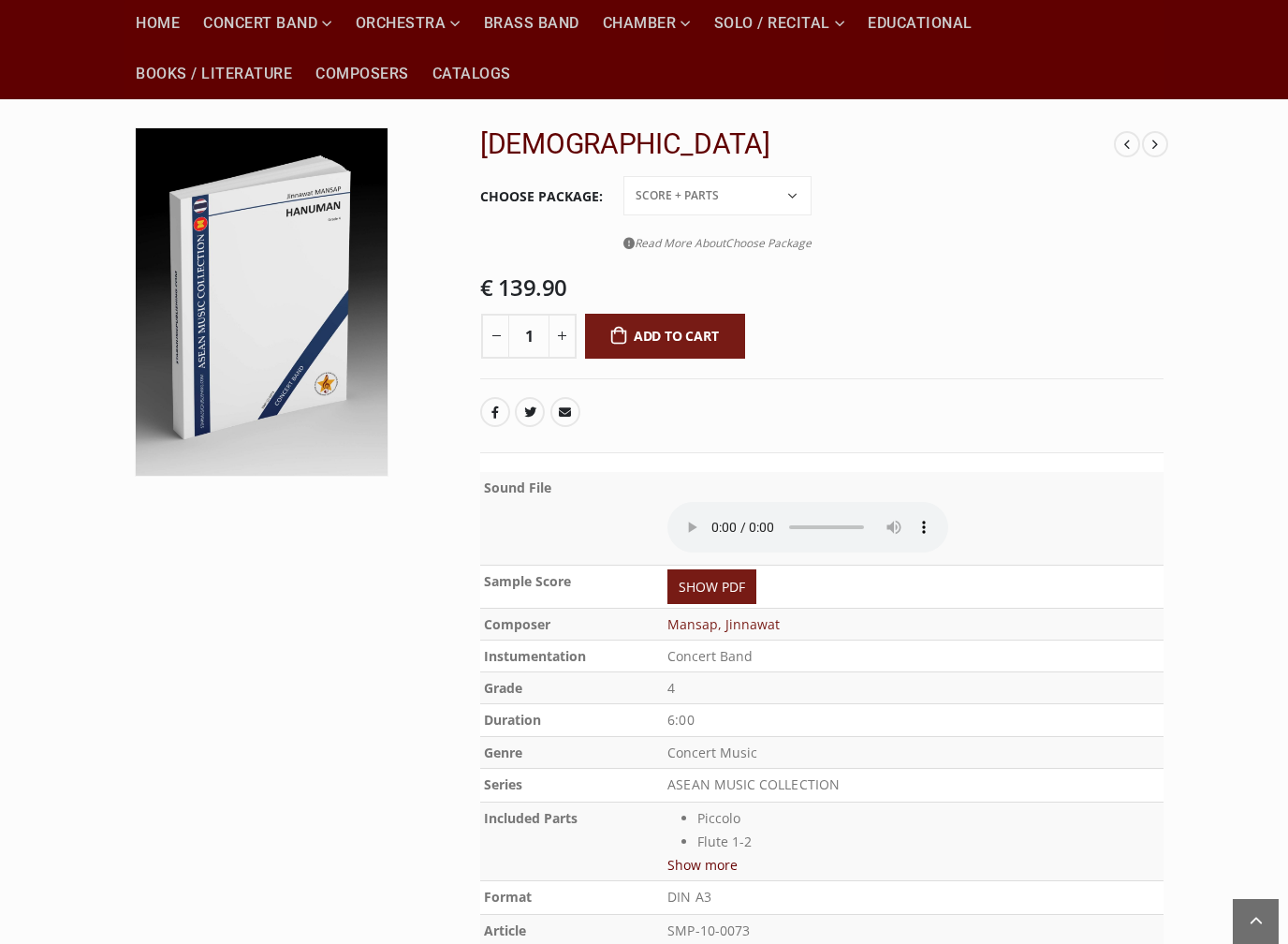 click on "SHOW PDF" at bounding box center [711, 586] 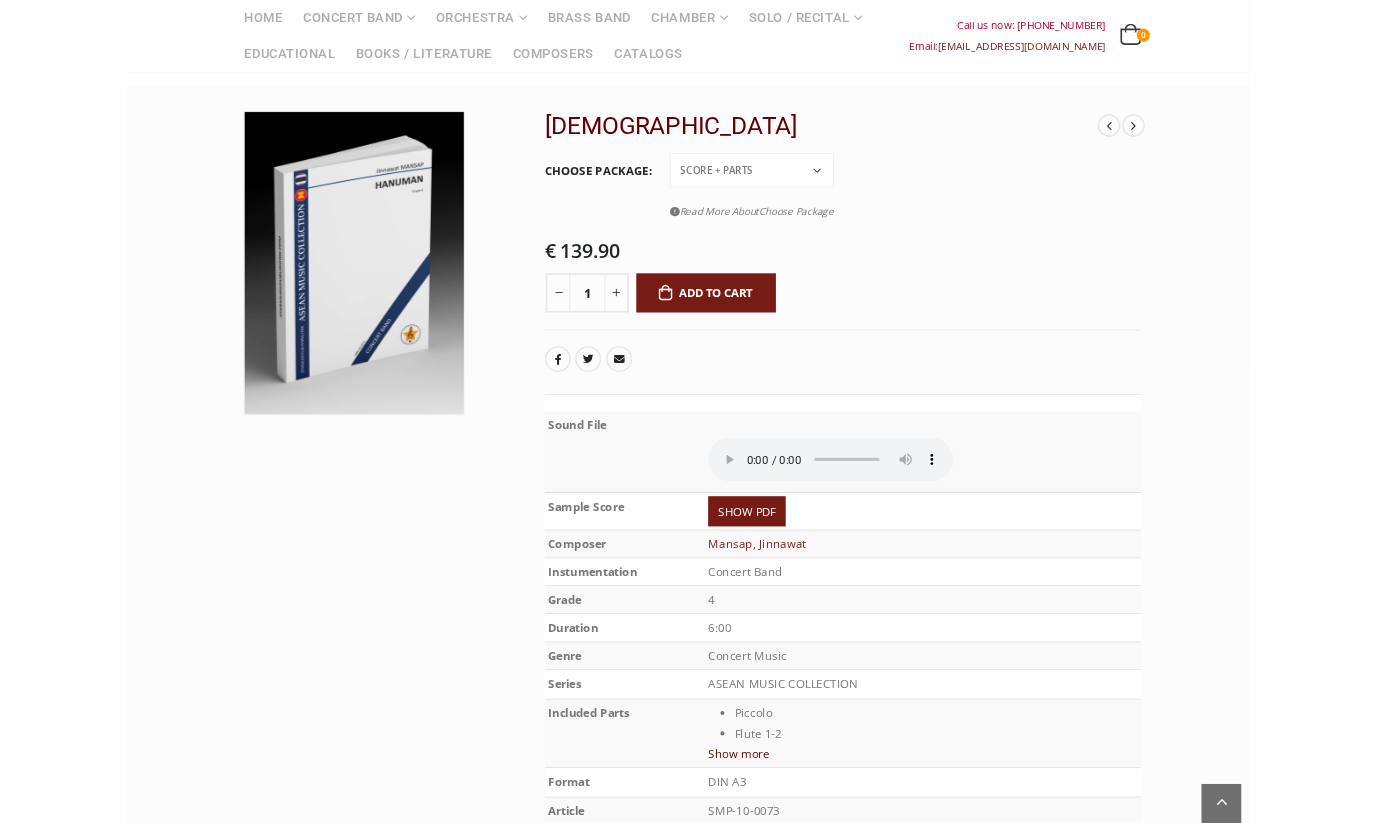 scroll, scrollTop: 274, scrollLeft: 0, axis: vertical 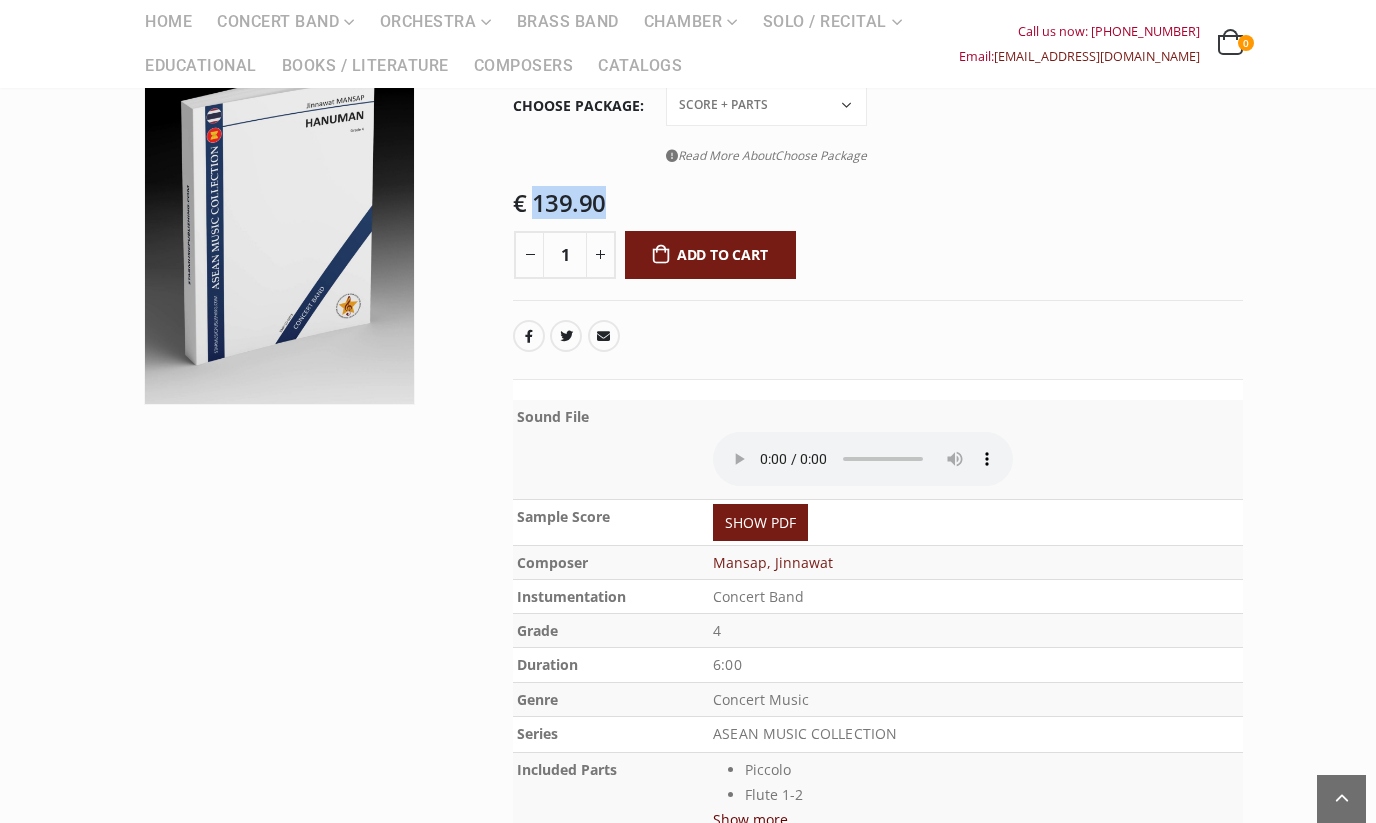 click at bounding box center (863, 459) 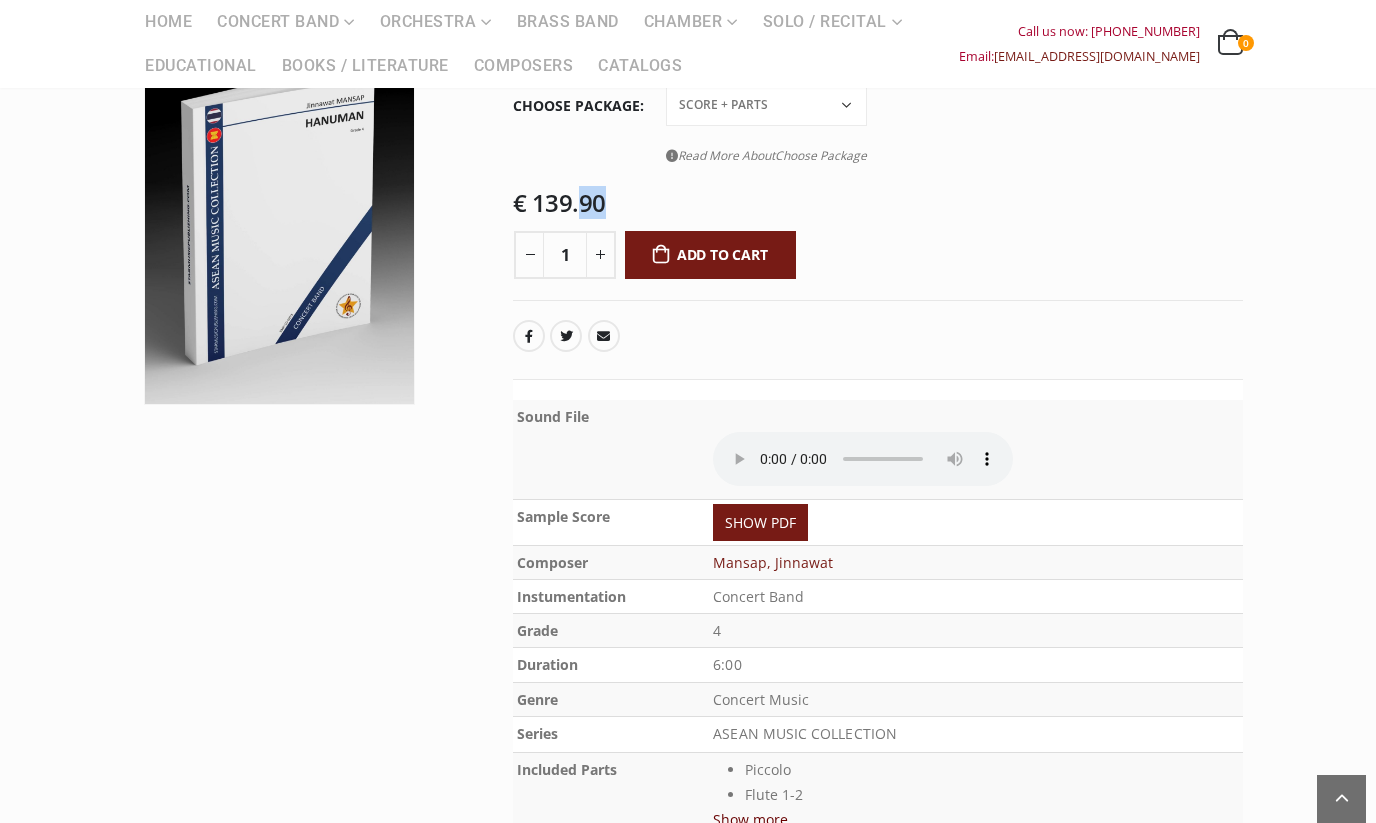 click on "€ 139.90
-
1
+
Add to cart" 